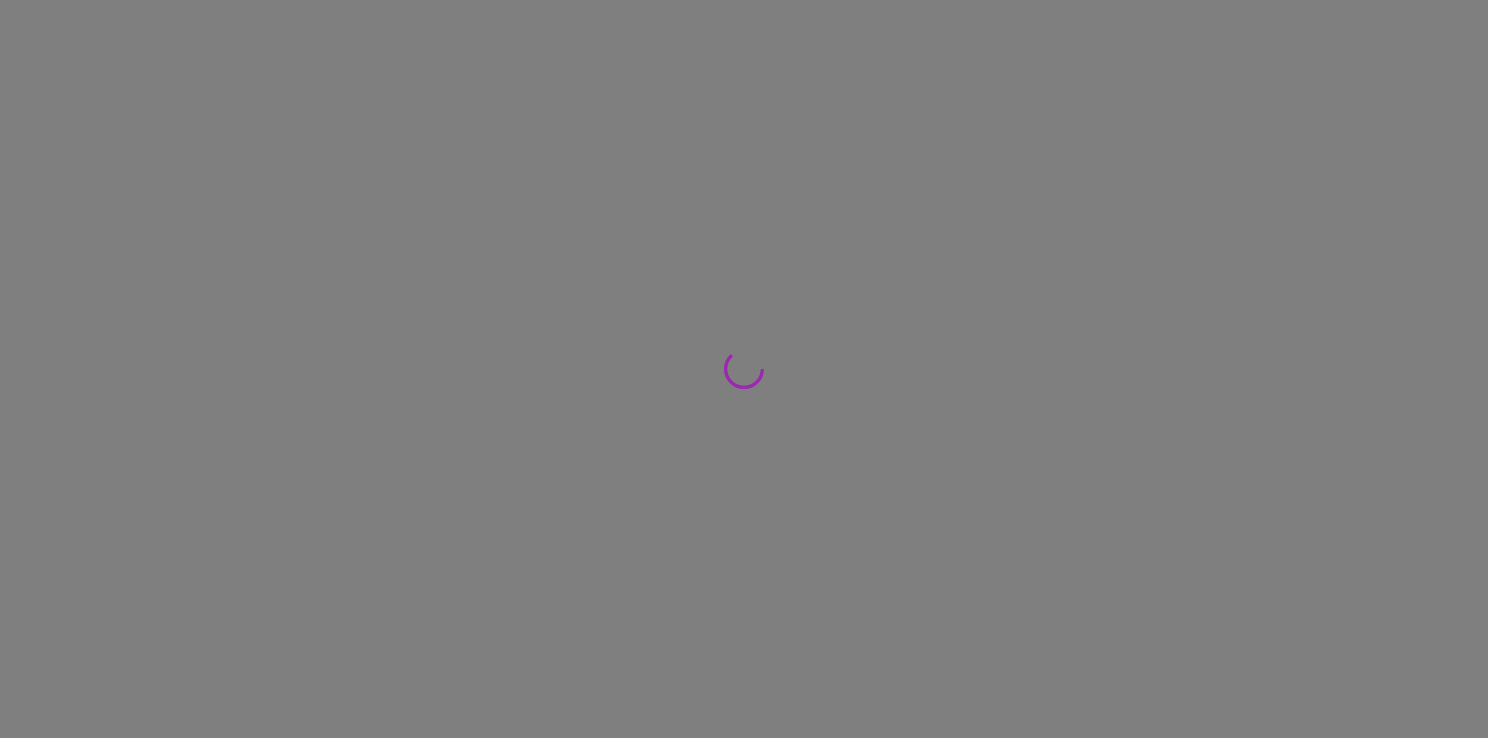 scroll, scrollTop: 0, scrollLeft: 0, axis: both 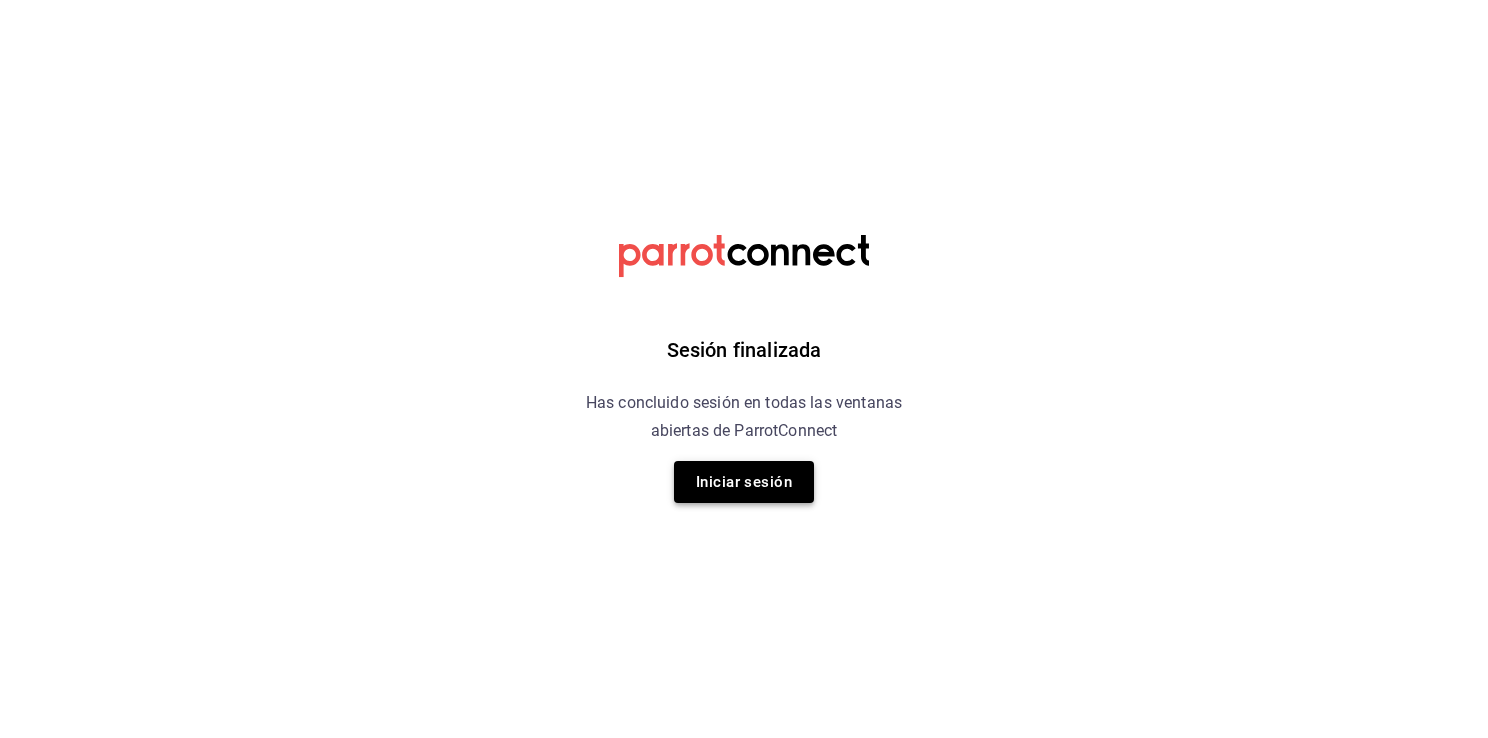 click on "Iniciar sesión" at bounding box center (744, 482) 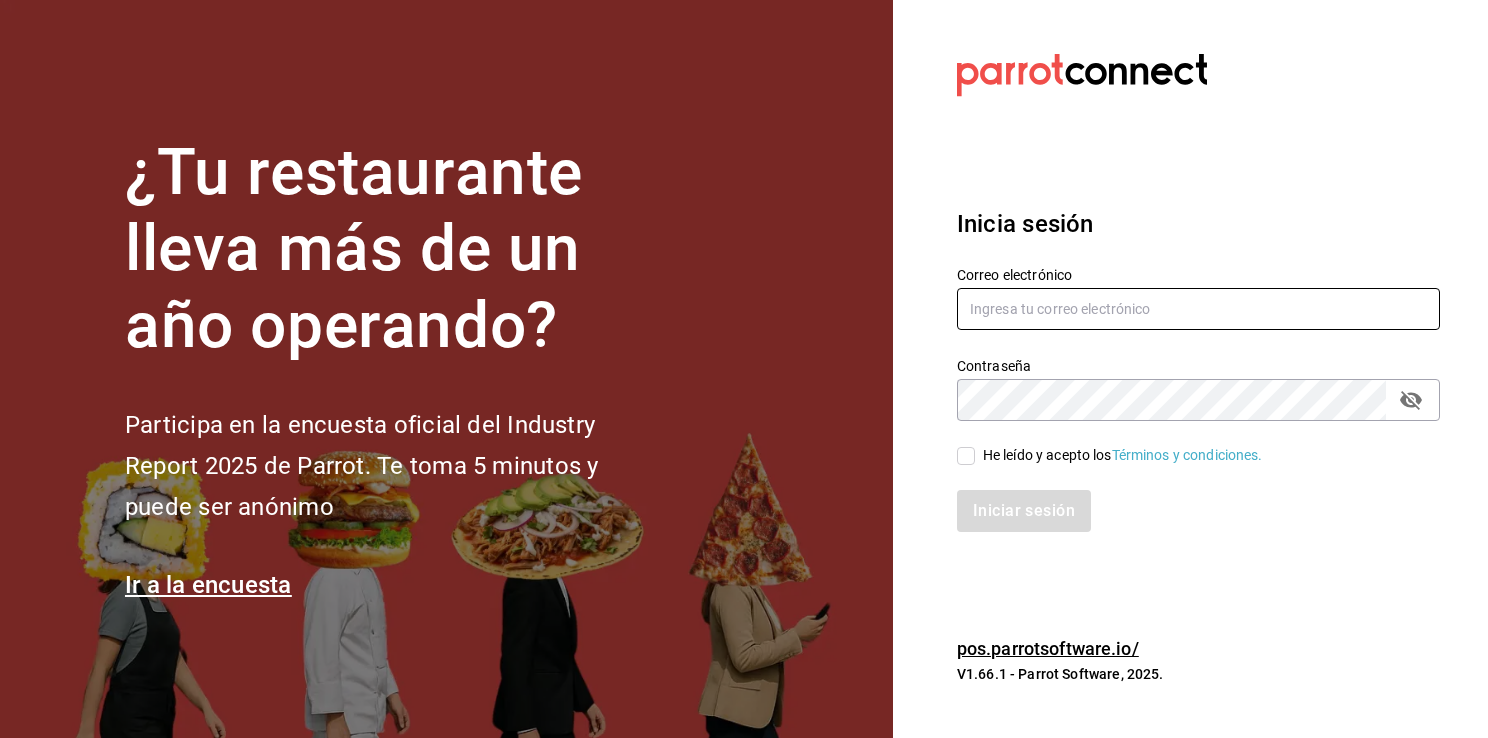 type on "tavinacafe@gmail.com" 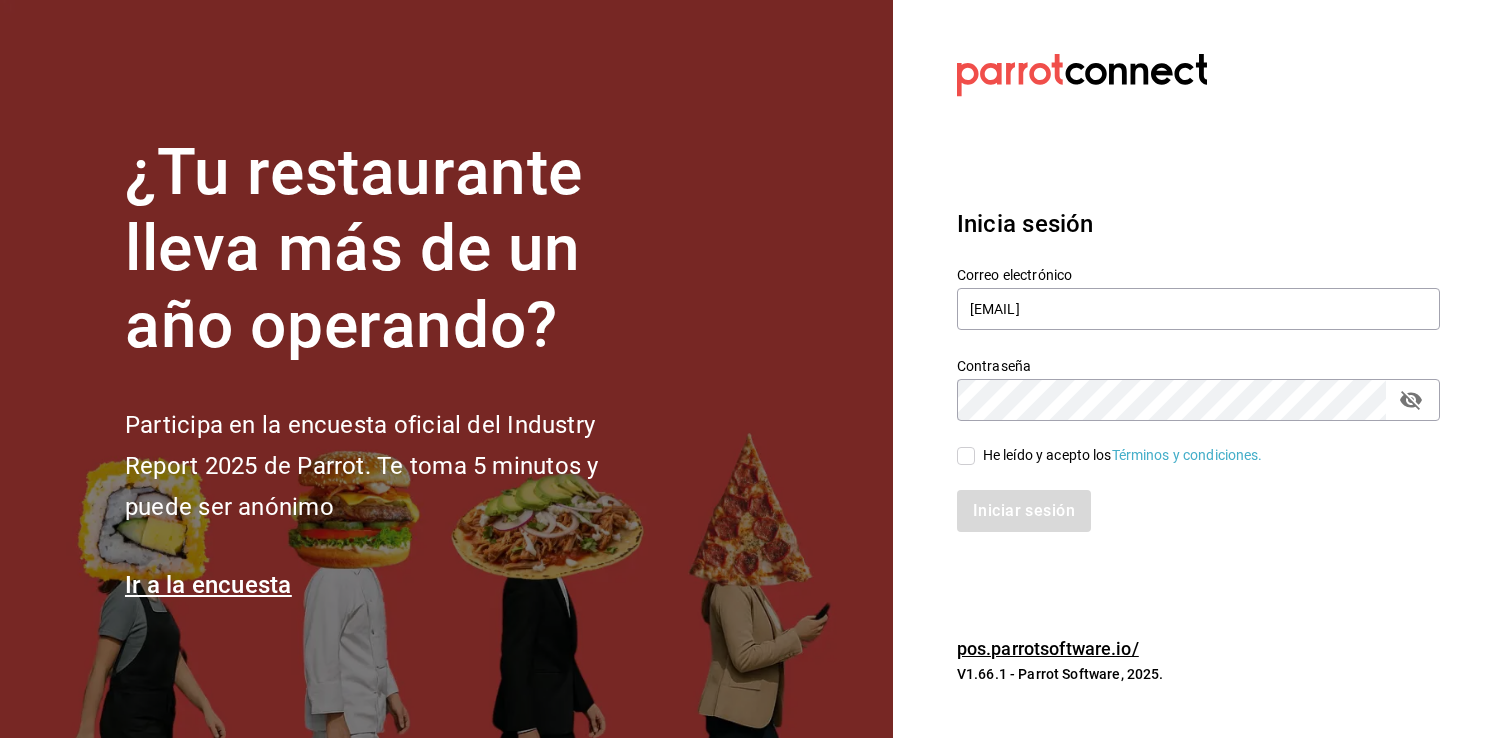 click on "He leído y acepto los  Términos y condiciones." at bounding box center (1110, 455) 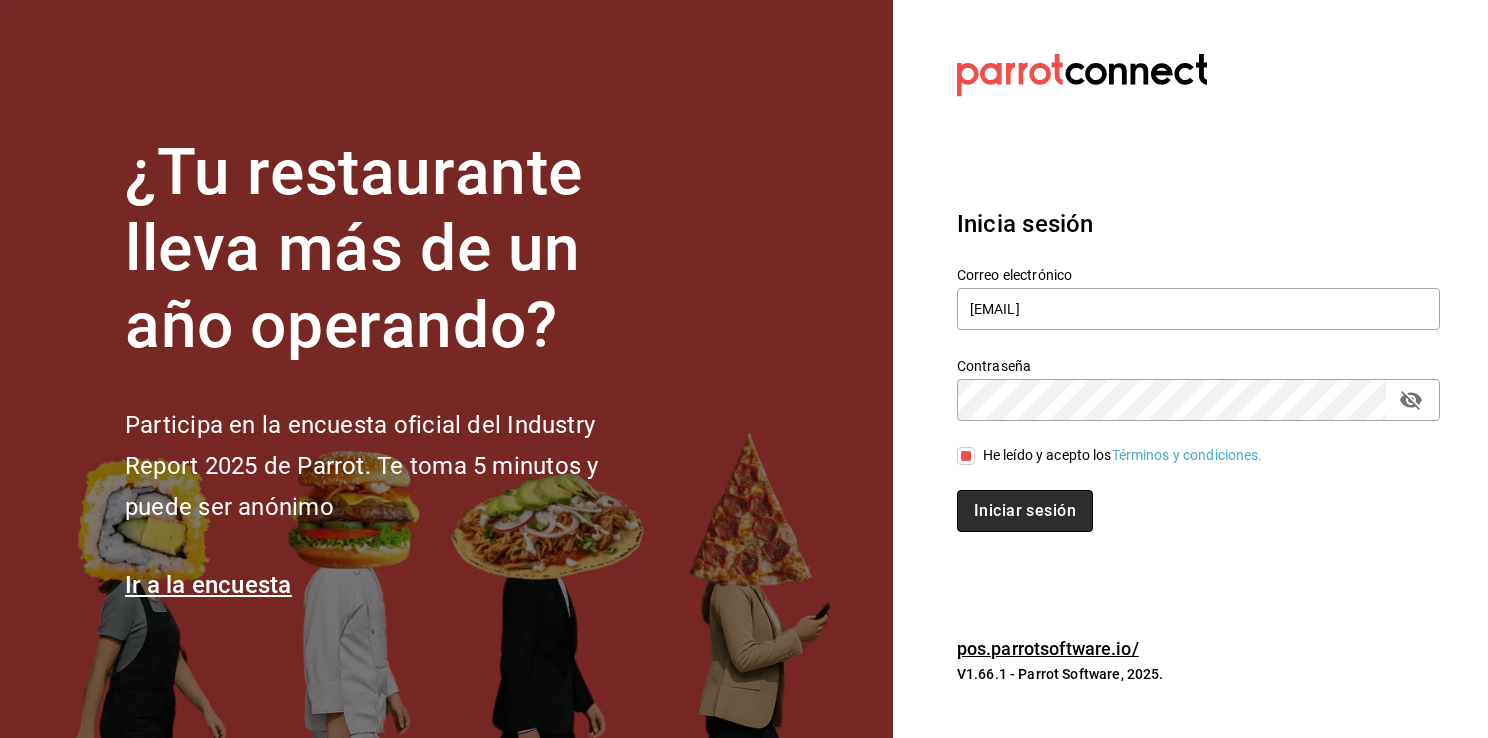 click on "Iniciar sesión" at bounding box center (1025, 511) 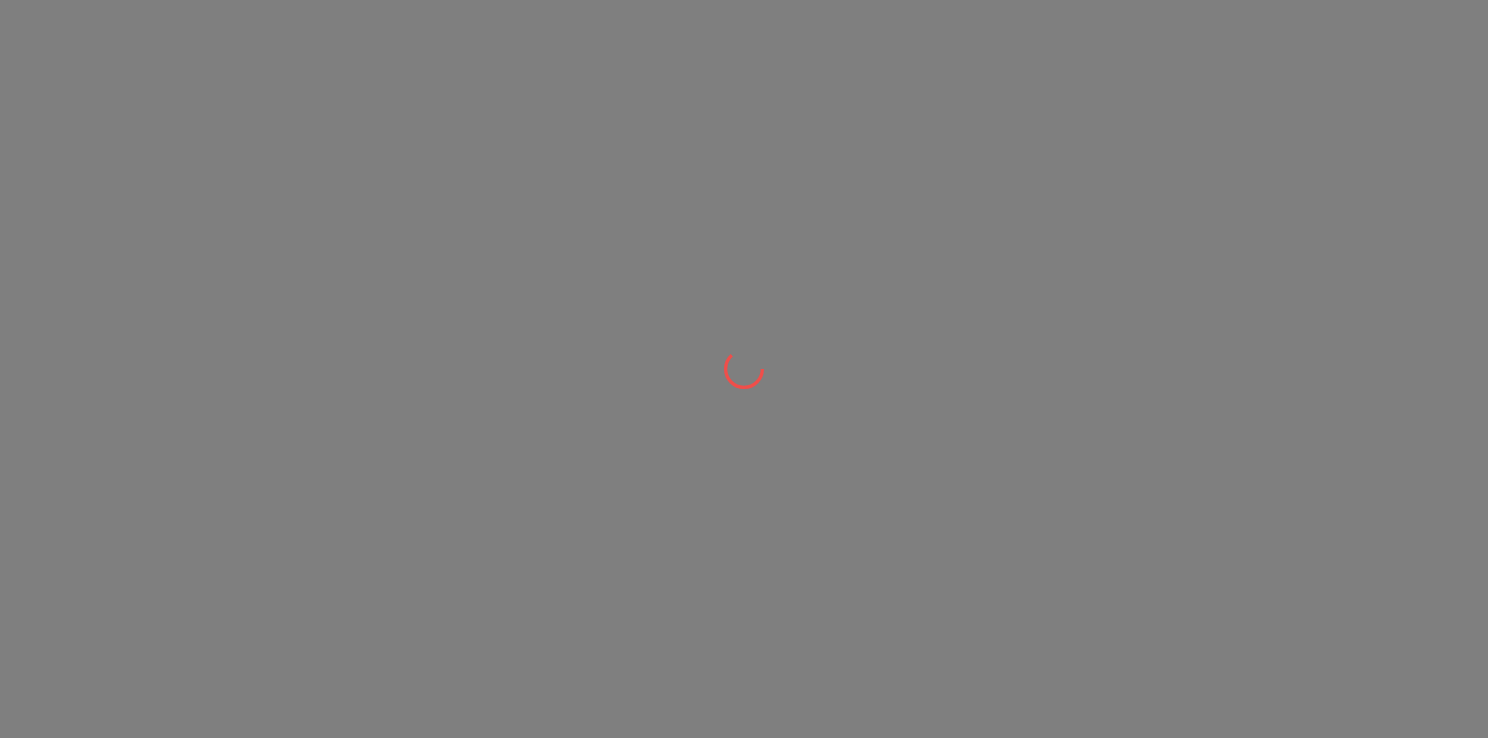 scroll, scrollTop: 0, scrollLeft: 0, axis: both 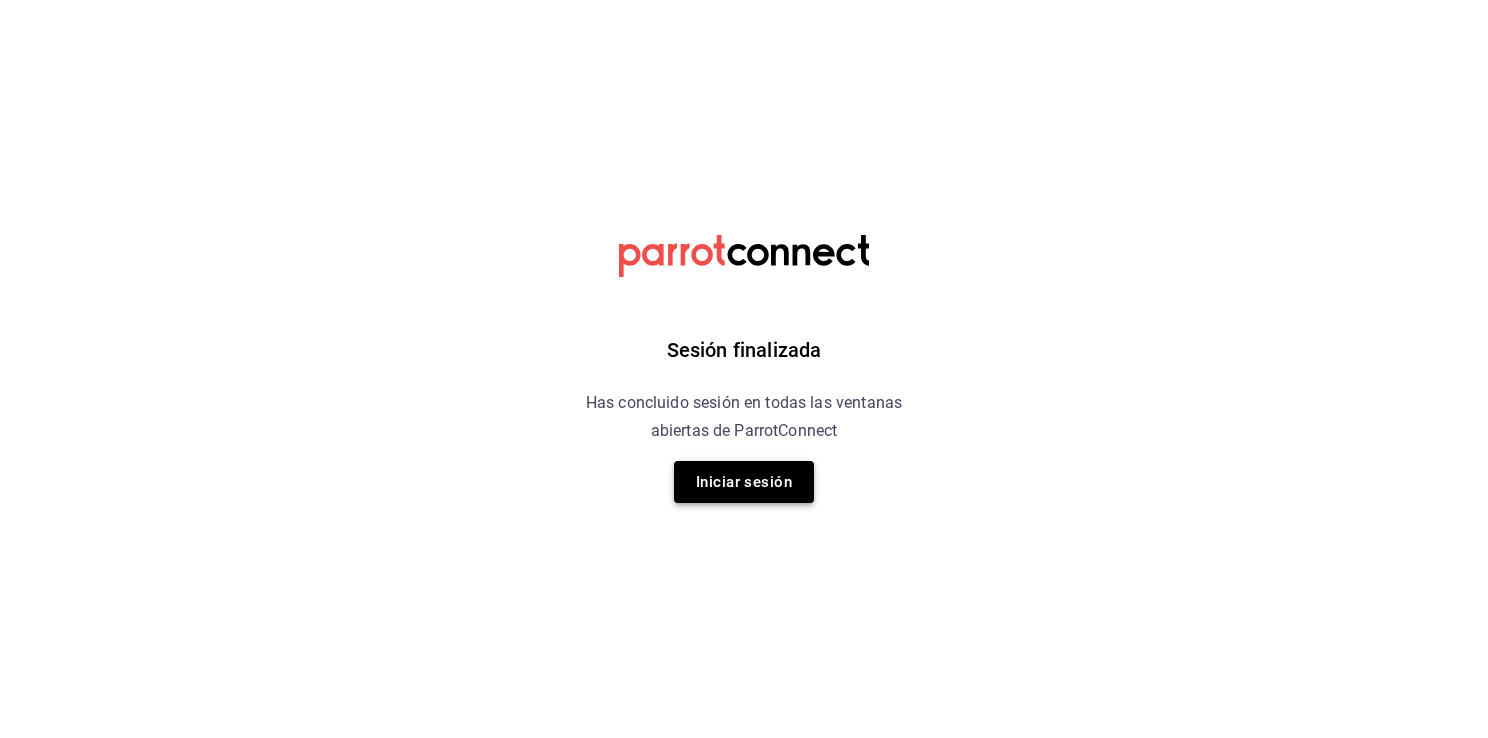 click on "Iniciar sesión" at bounding box center (744, 482) 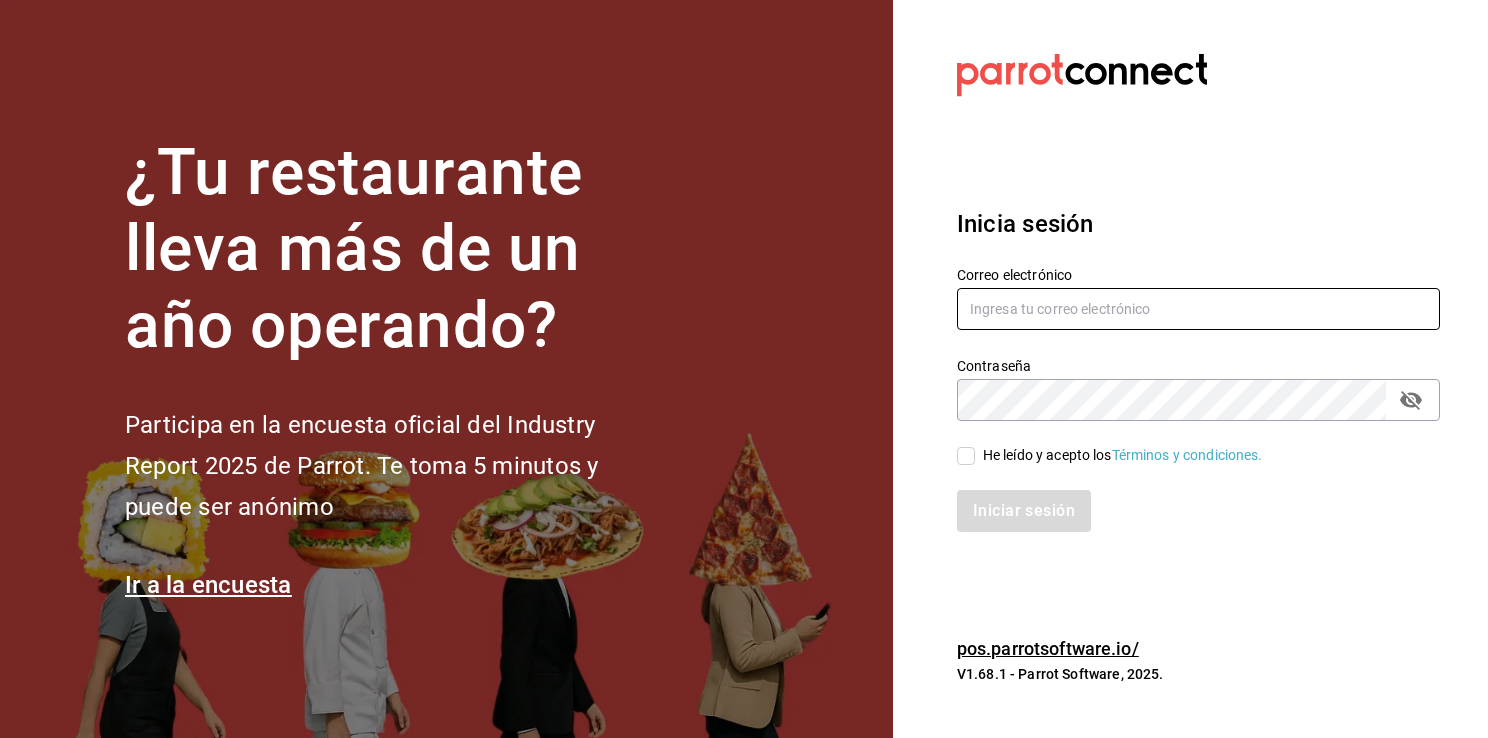 type on "tavinacafe@gmail.com" 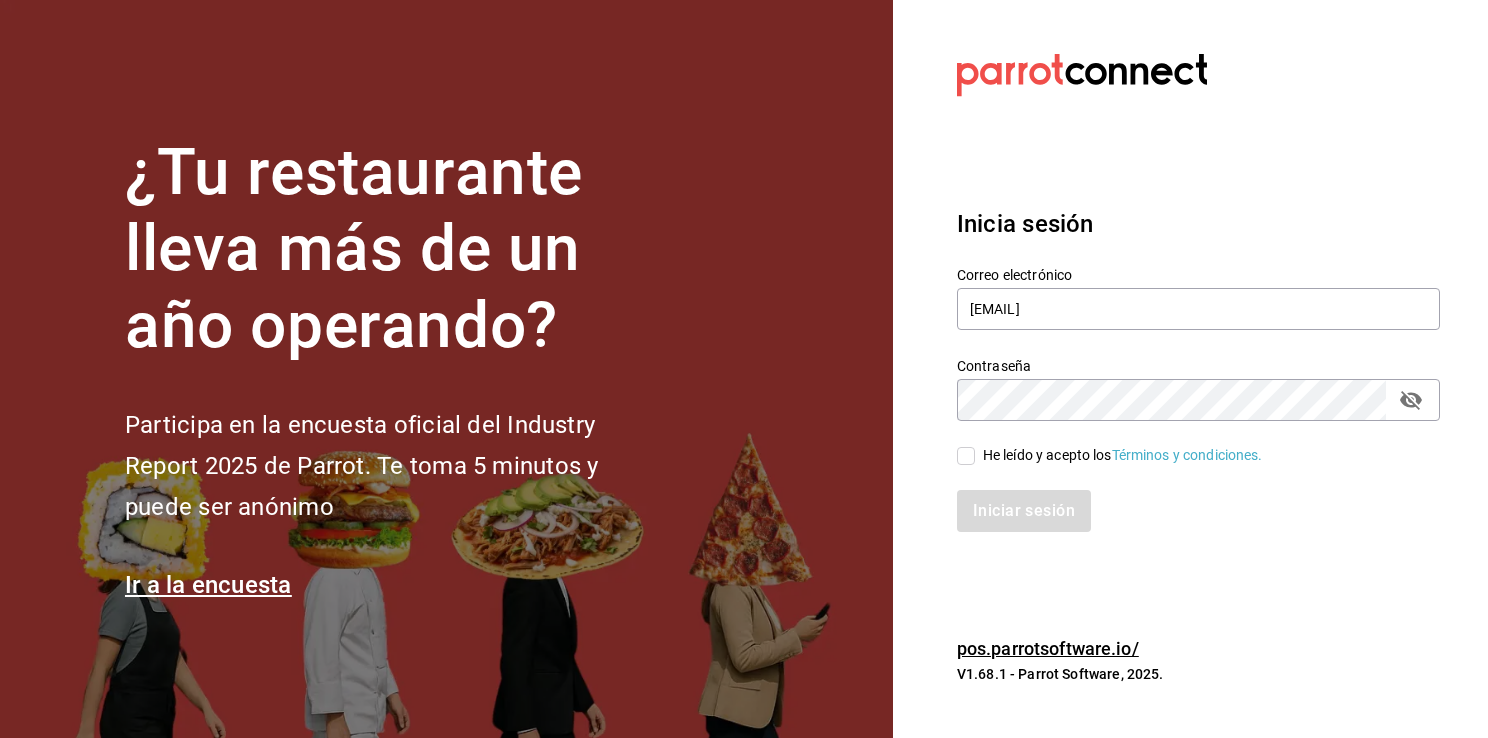click on "He leído y acepto los  Términos y condiciones." at bounding box center [1119, 455] 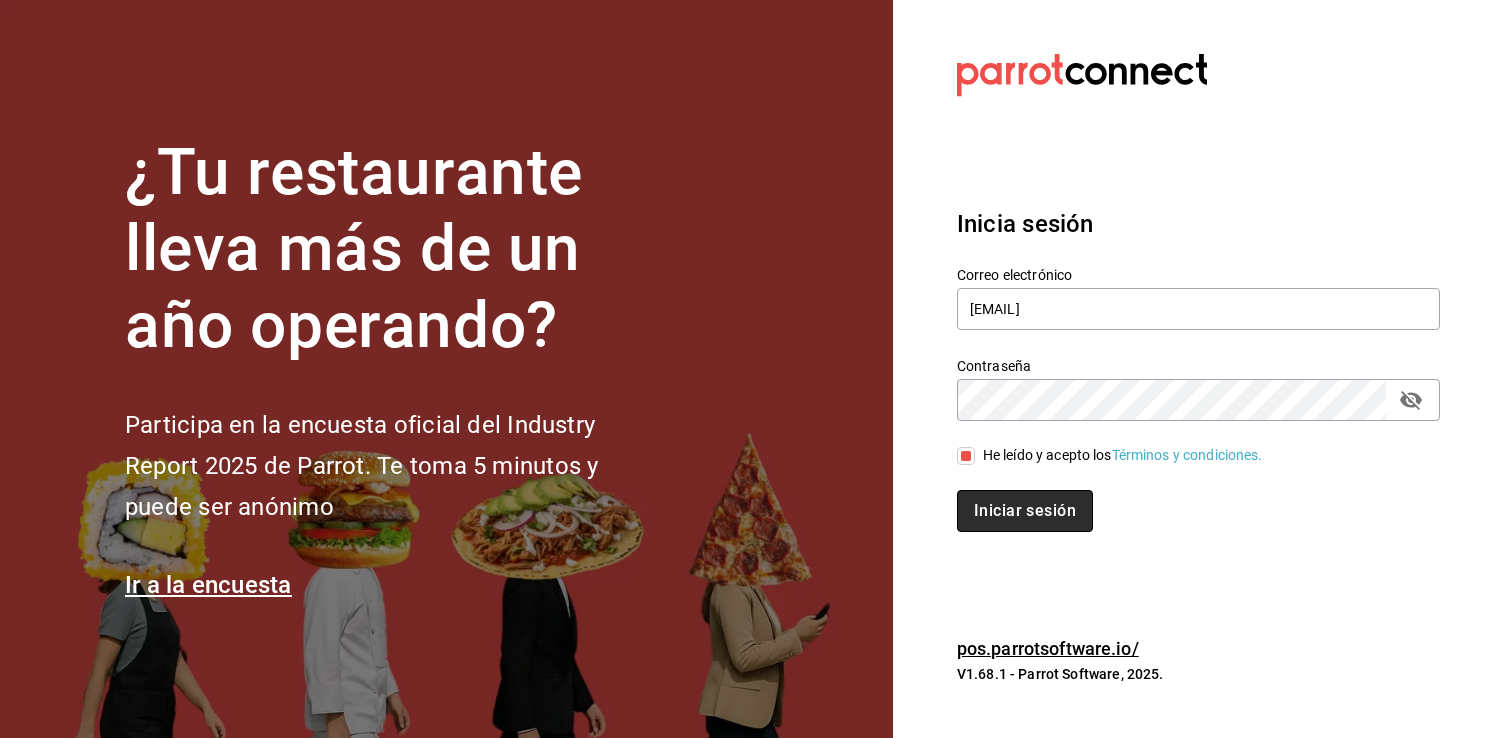 click on "Iniciar sesión" at bounding box center (1025, 511) 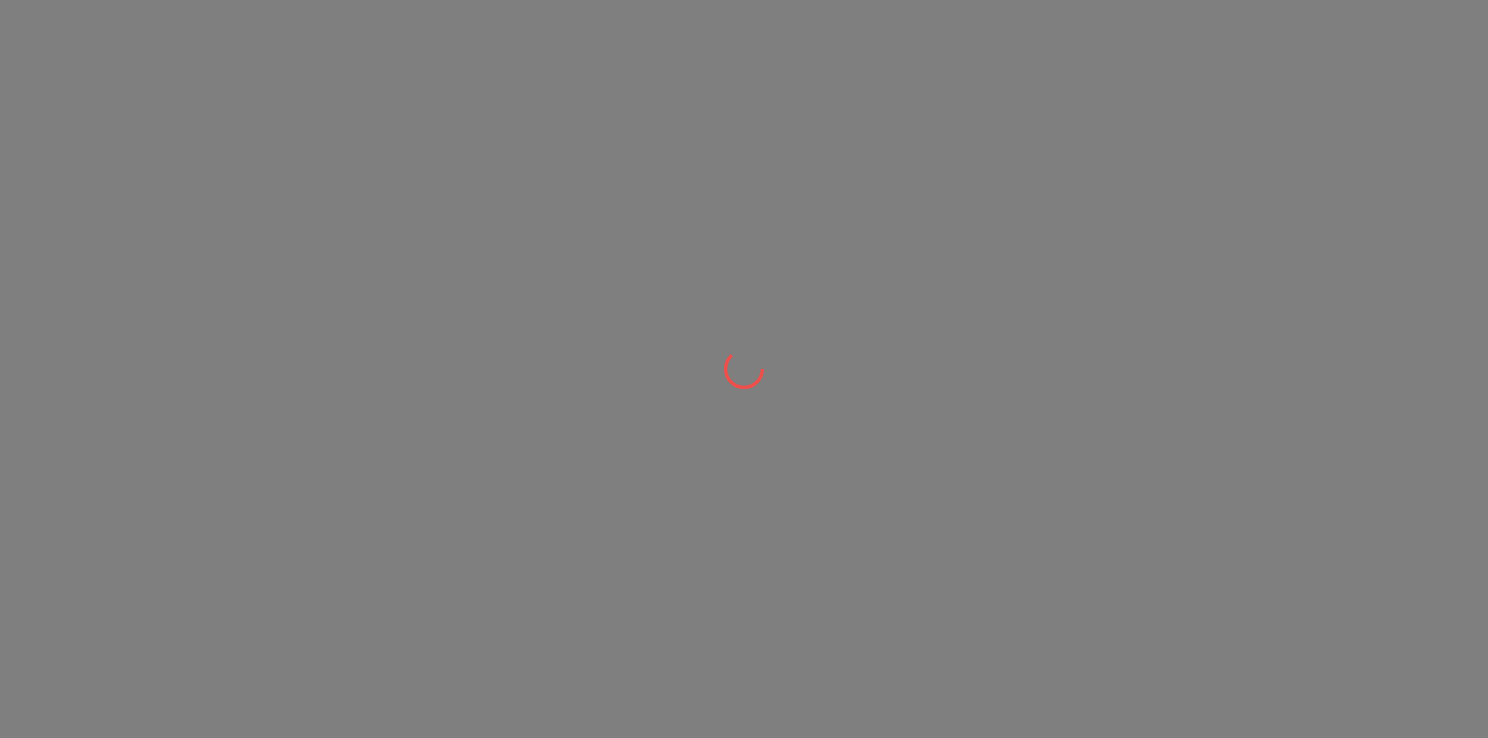 scroll, scrollTop: 0, scrollLeft: 0, axis: both 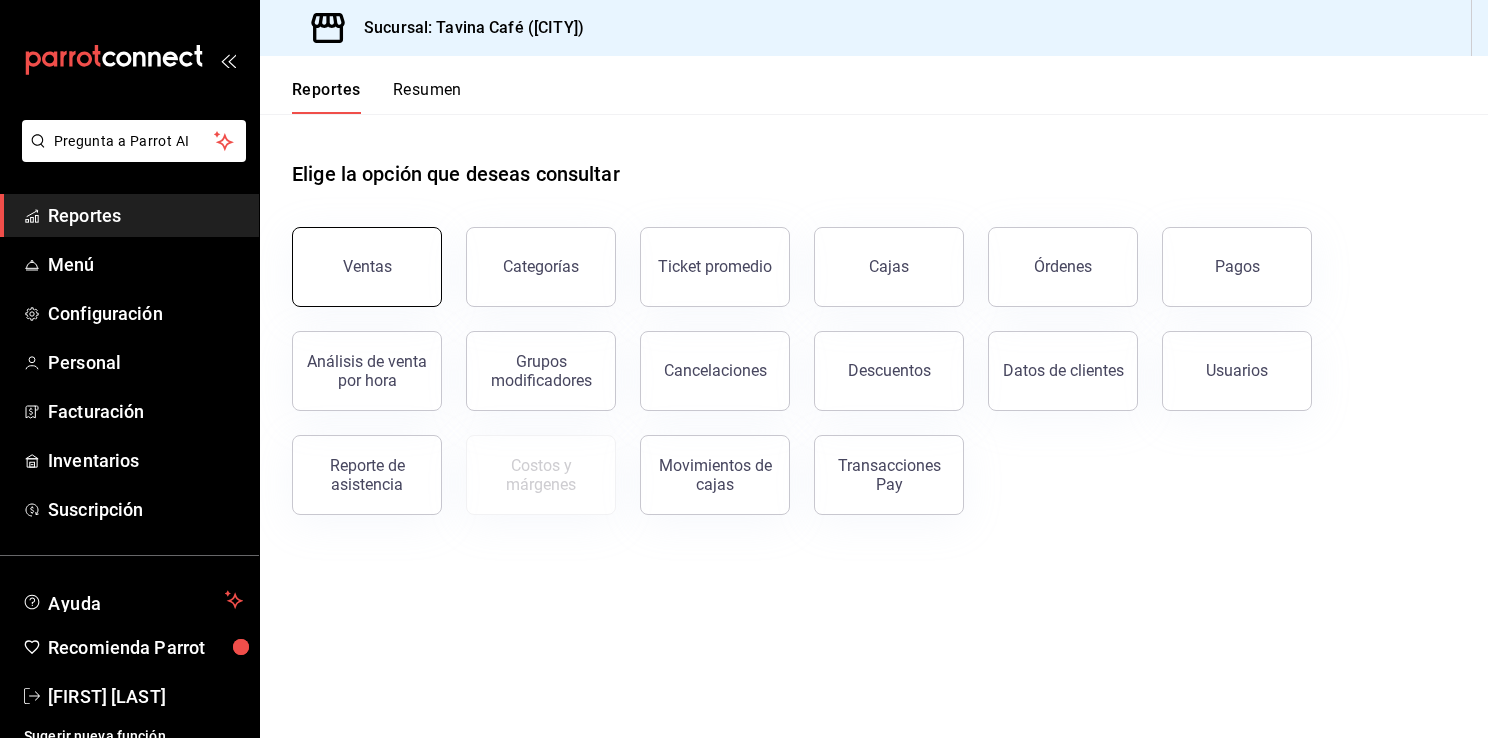 click on "Ventas" at bounding box center [367, 267] 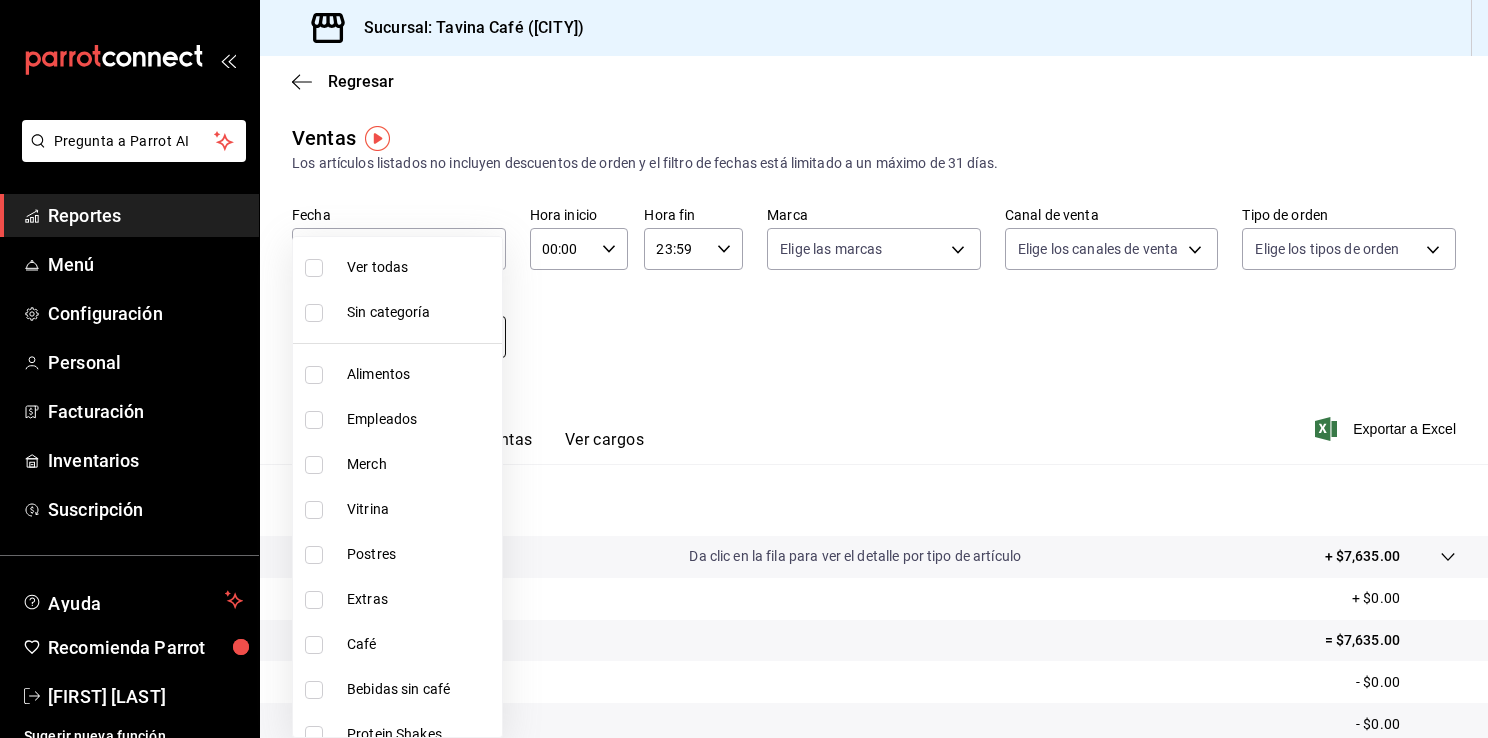 click on "Pregunta a Parrot AI Reportes   Menú   Configuración   Personal   Facturación   Inventarios   Suscripción   Ayuda Recomienda Parrot   [FIRST] [LAST]   Sugerir nueva función   Sucursal: Tavina Café ([CITY]) Regresar Ventas Los artículos listados no incluyen descuentos de orden y el filtro de fechas está limitado a un máximo de 31 días. Fecha 2025-08-07 7 / 8 / 2025 - 2025-08-07 7 / 8 / 2025 Hora inicio 00:00 Hora inicio Hora fin 23:59 Hora fin Marca Elige las marcas Canal de venta Elige los canales de venta Tipo de orden Elige los tipos de orden Categorías Elige las categorías Ver resumen Ver ventas Ver cargos Exportar a Excel Resumen Total artículos Da clic en la fila para ver el detalle por tipo de artículo + $7,635.00 Cargos por servicio + $0.00 Venta bruta = $7,635.00 Descuentos totales - $0.00 Certificados de regalo - $0.00 Venta total = $7,635.00 Impuestos - $1,053.10 Venta neta = $6,581.90 Pregunta a Parrot AI Reportes   Menú   Configuración   Personal   Facturación   Inventarios" at bounding box center (744, 369) 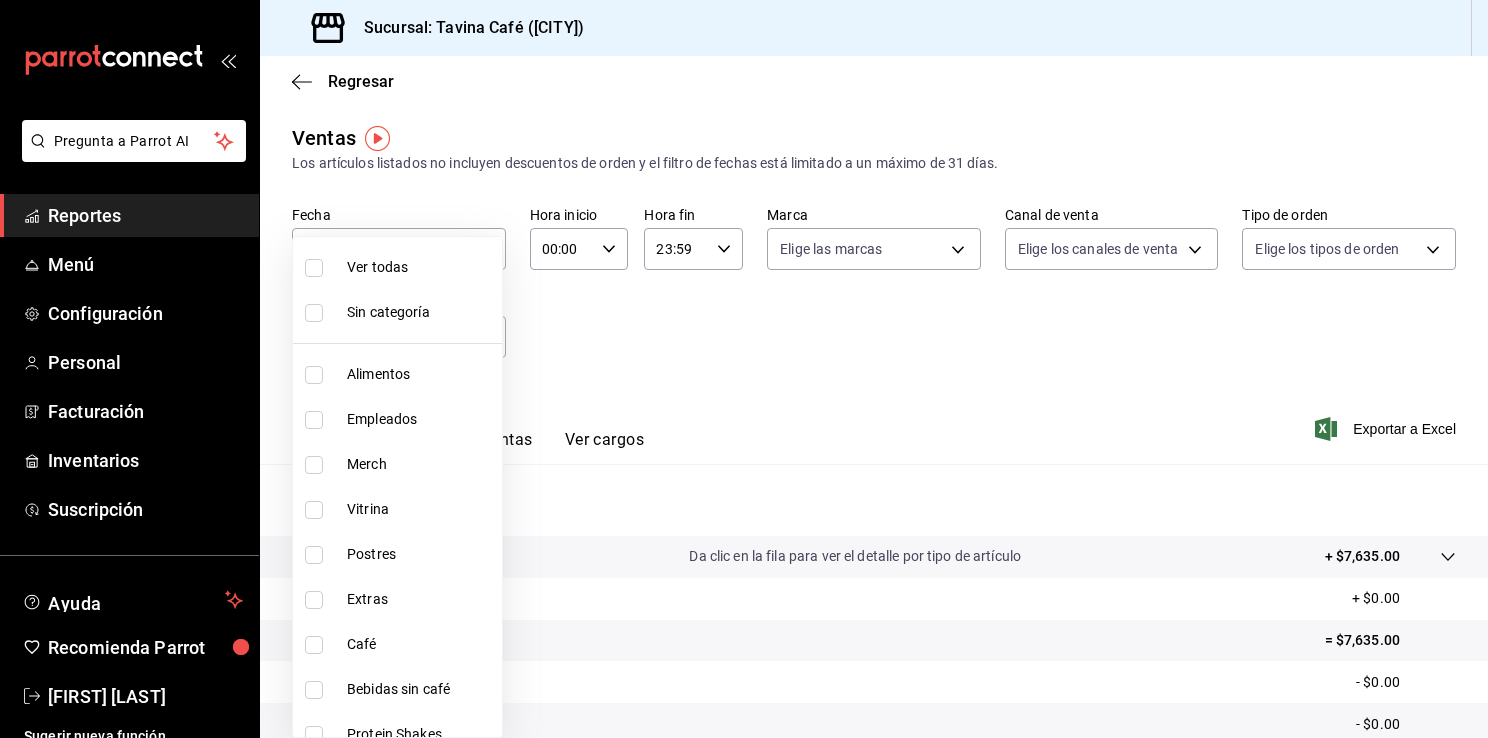 click at bounding box center [744, 369] 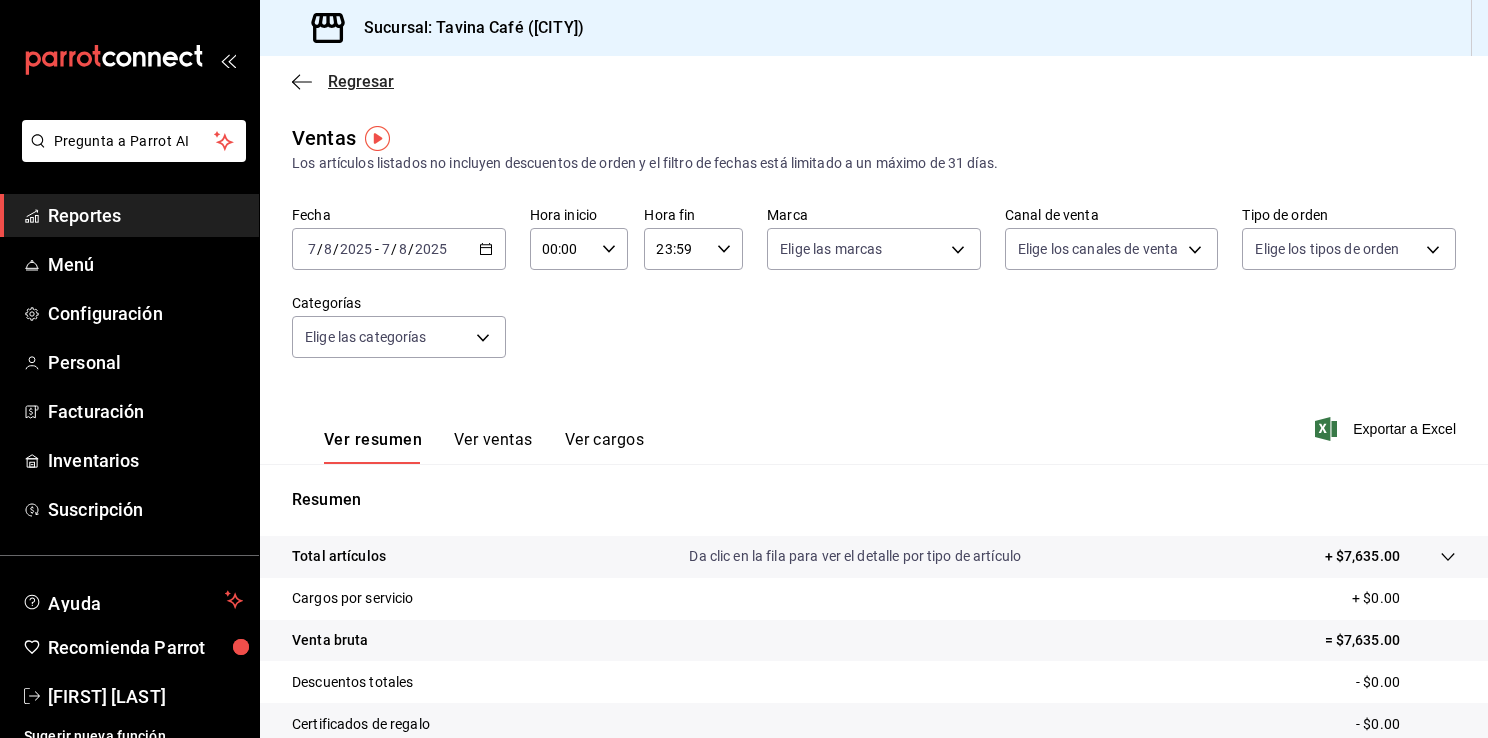 click 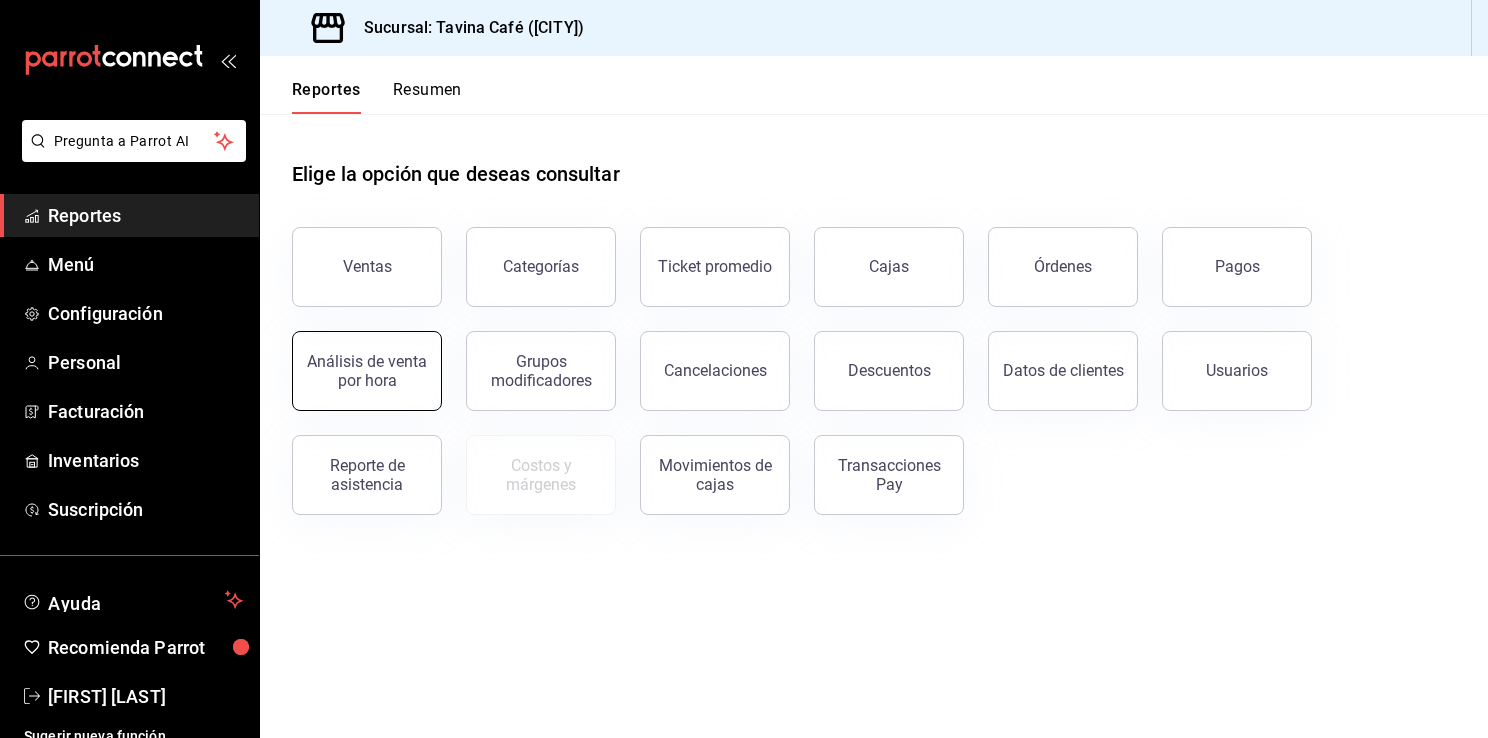 click on "Análisis de venta por hora" at bounding box center [367, 371] 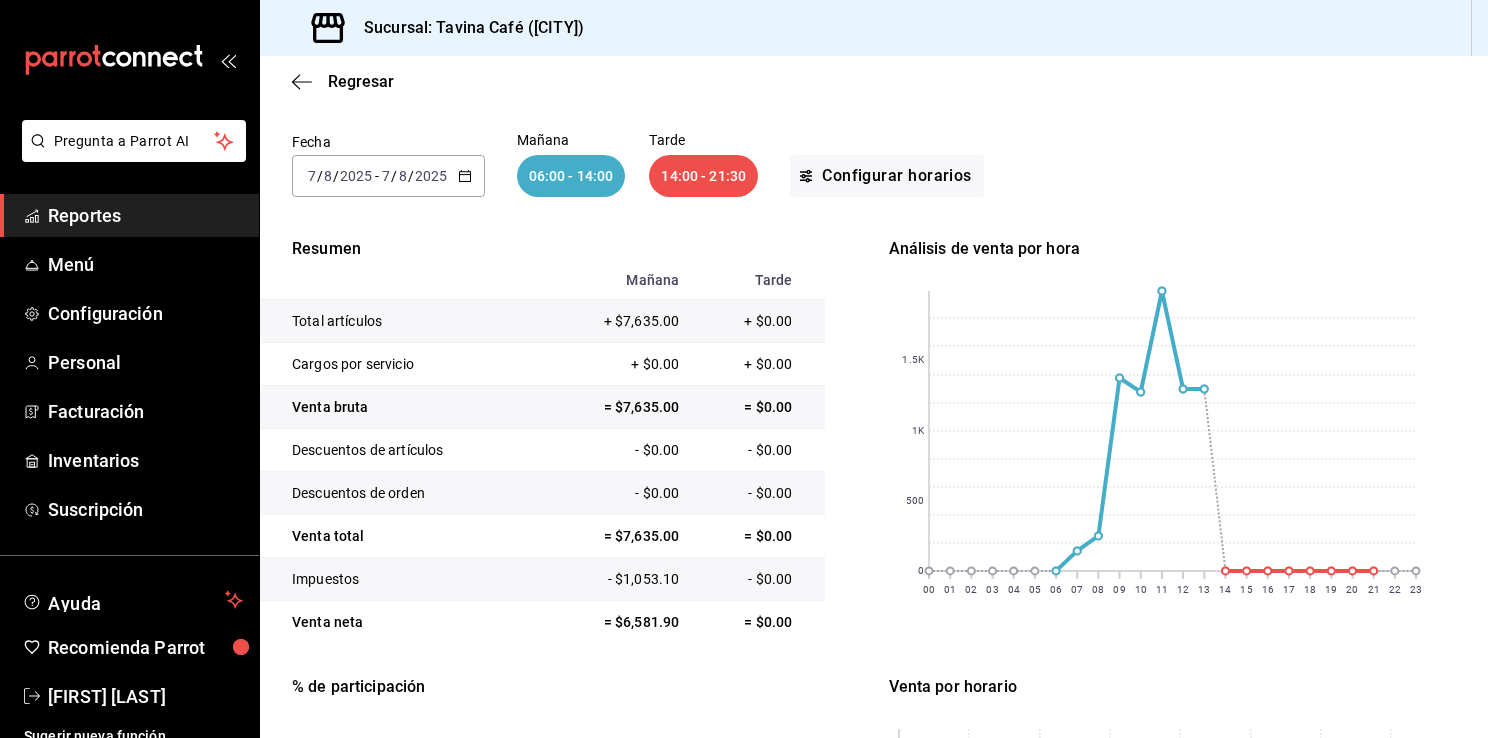 scroll, scrollTop: 123, scrollLeft: 0, axis: vertical 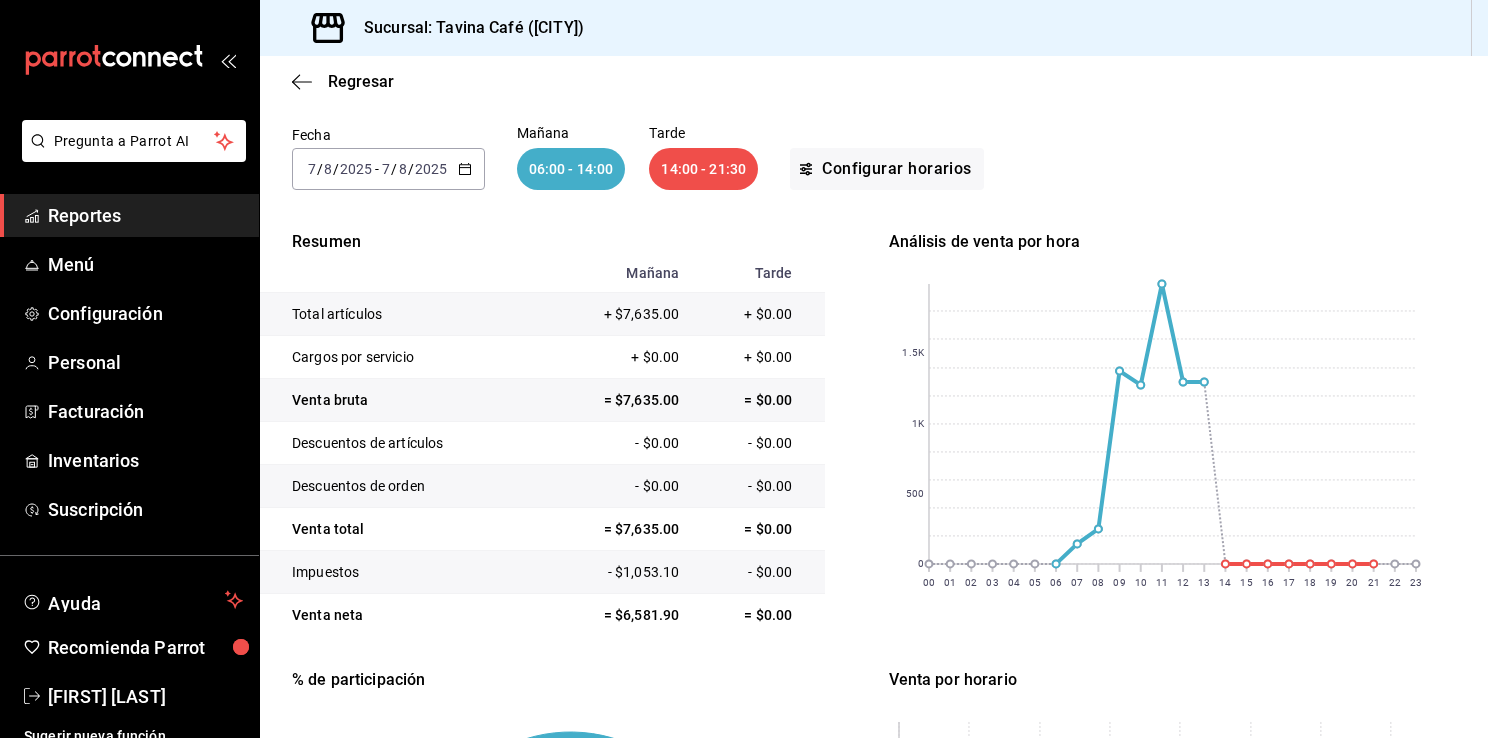 click on "Encontrarás un desglose preliminar de las ventas por hora de tu restaurante. Toma en cuenta que se está considerando la fecha y hora de creación de las órdenes. La configuración hecha, se guardará para futuras consultas. Fecha 2025-08-07 7 / 8 / 2025 - 2025-08-07 7 / 8 / 2025 Mañana 06:00 - 14:00 Tarde 14:00 - 21:30 Configurar horarios Resumen Mañana Tarde Total artículos + $7,635.00 + $0.00 Cargos por servicio + $0.00 + $0.00 Venta bruta = $7,635.00 = $0.00 Descuentos de artículos - $0.00 - $0.00 Descuentos de orden - $0.00 - $0.00 Venta total = $7,635.00 = $0.00 Impuestos - $1,053.10 - $0.00 Venta neta = $6,581.90 = $0.00 Análisis de venta por hora 00 01 02 03 04 05 06 07 08 09 10 11 12 13 14 15 16 17 18 19 20 21 22 23 0 500 1K 1.5K % de participación 100% Venta por horario 0 2K 4K 6K" at bounding box center [874, 578] 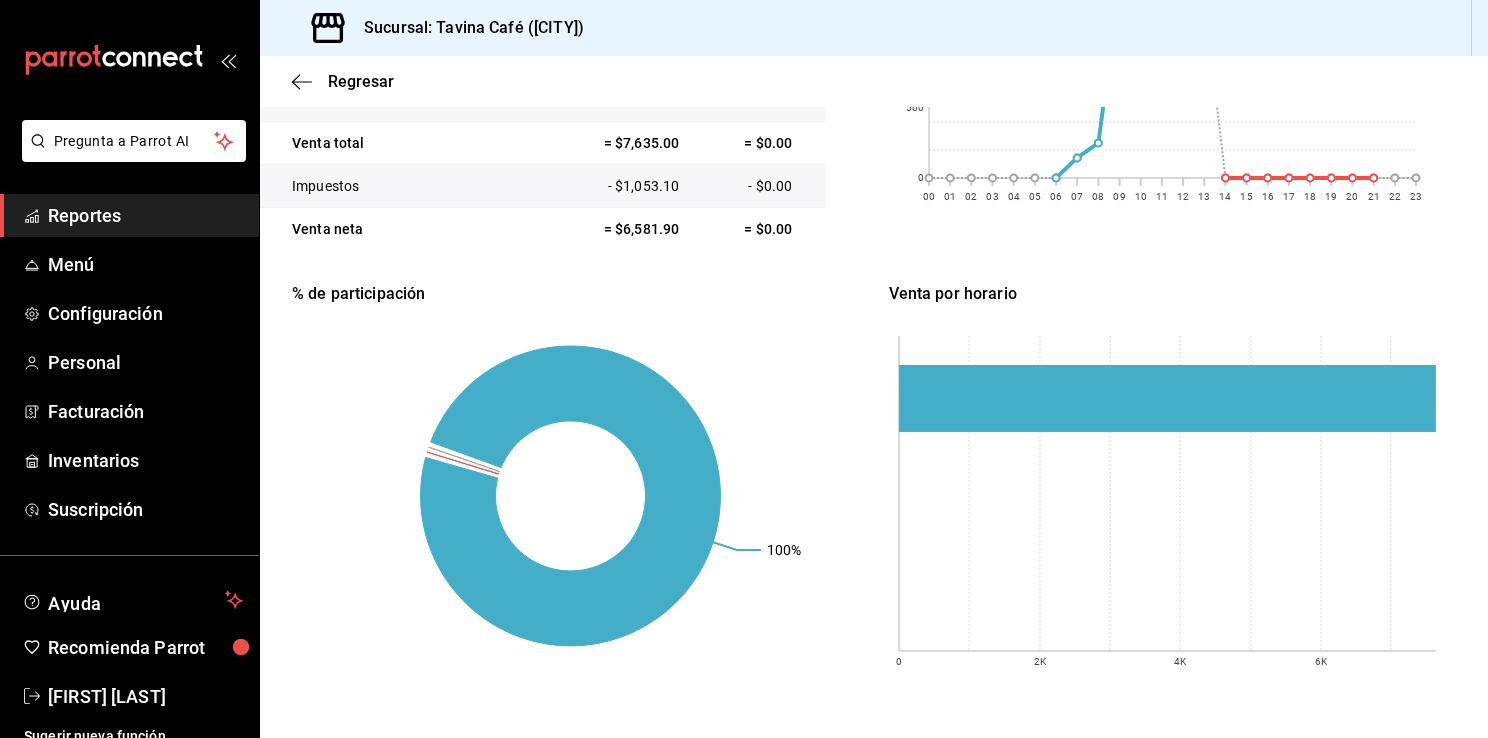 scroll, scrollTop: 520, scrollLeft: 0, axis: vertical 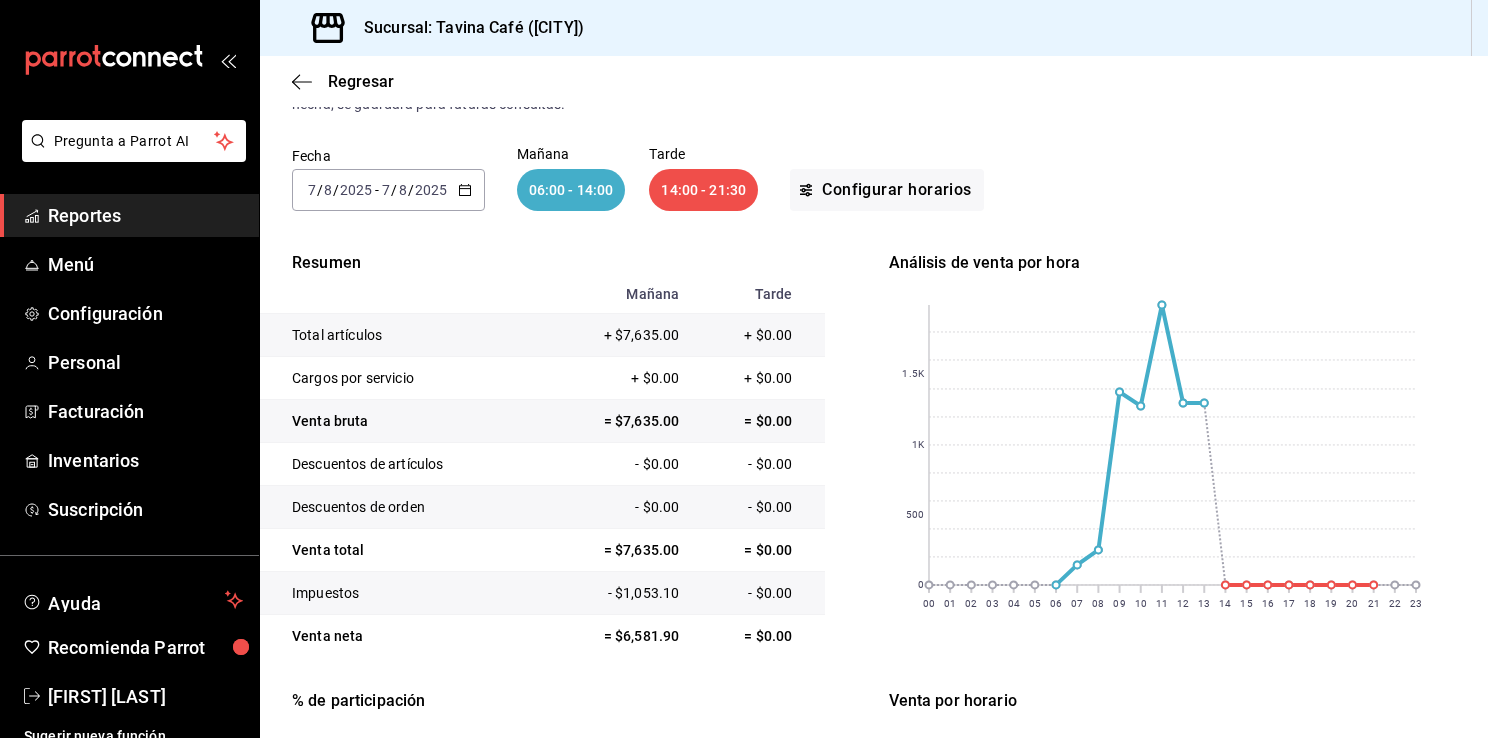 click on "7" at bounding box center [386, 190] 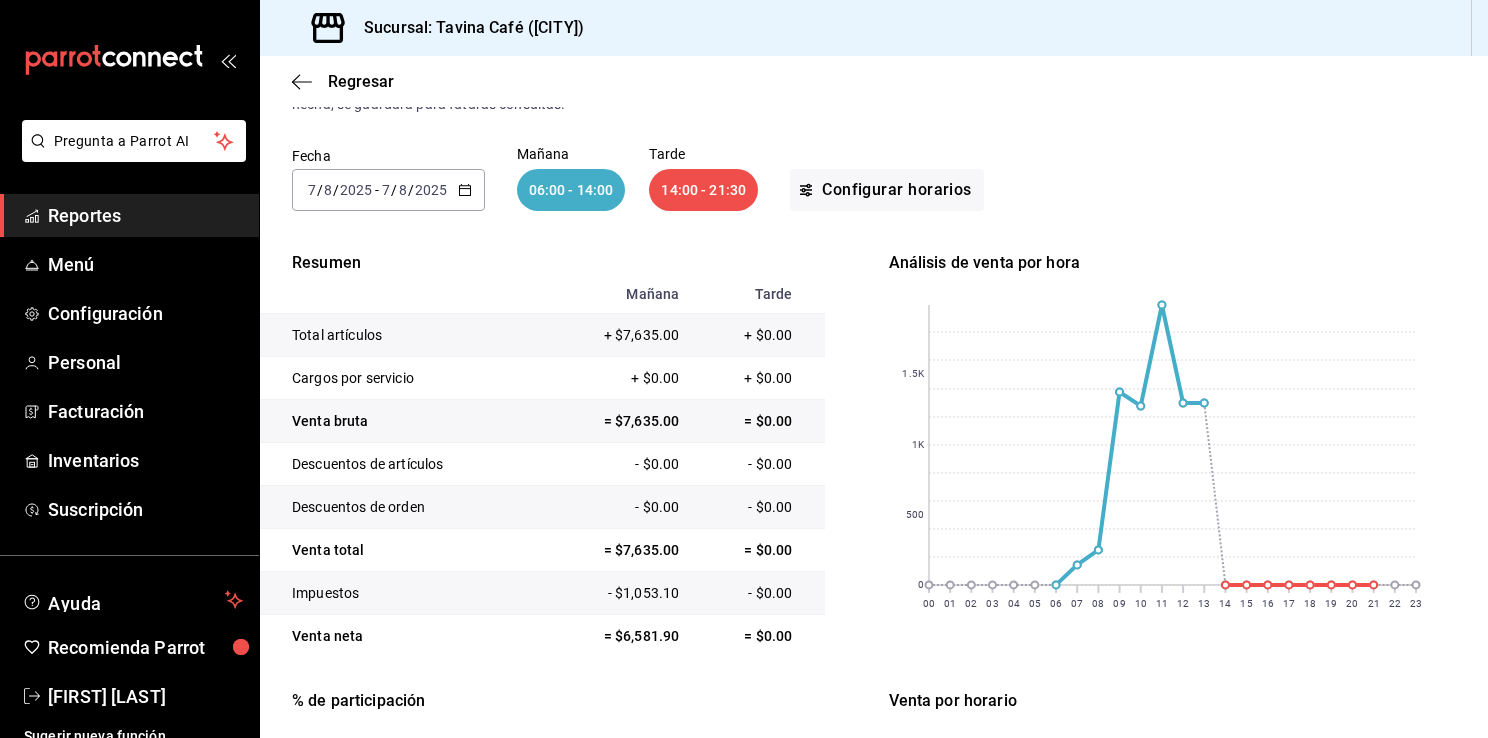 click on "7" at bounding box center (386, 190) 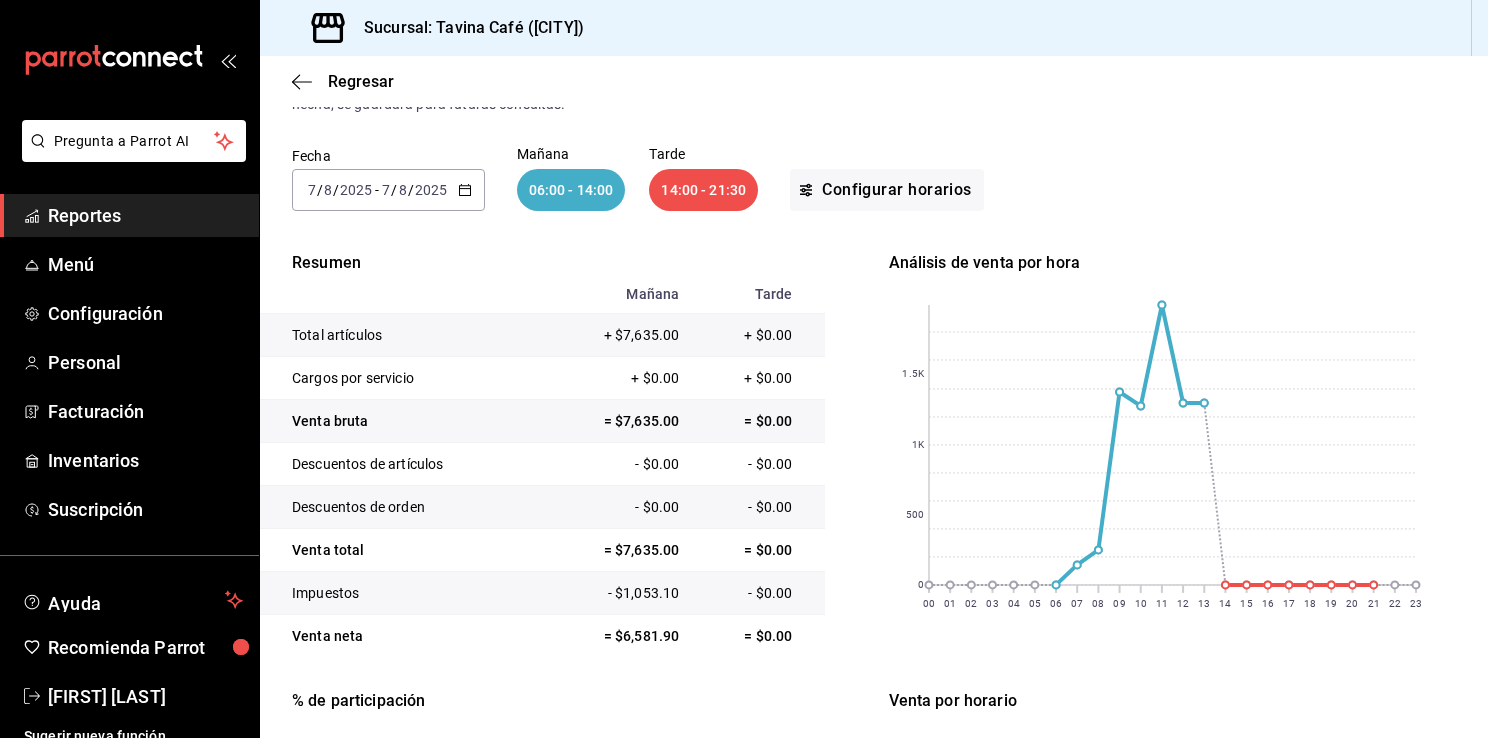 click 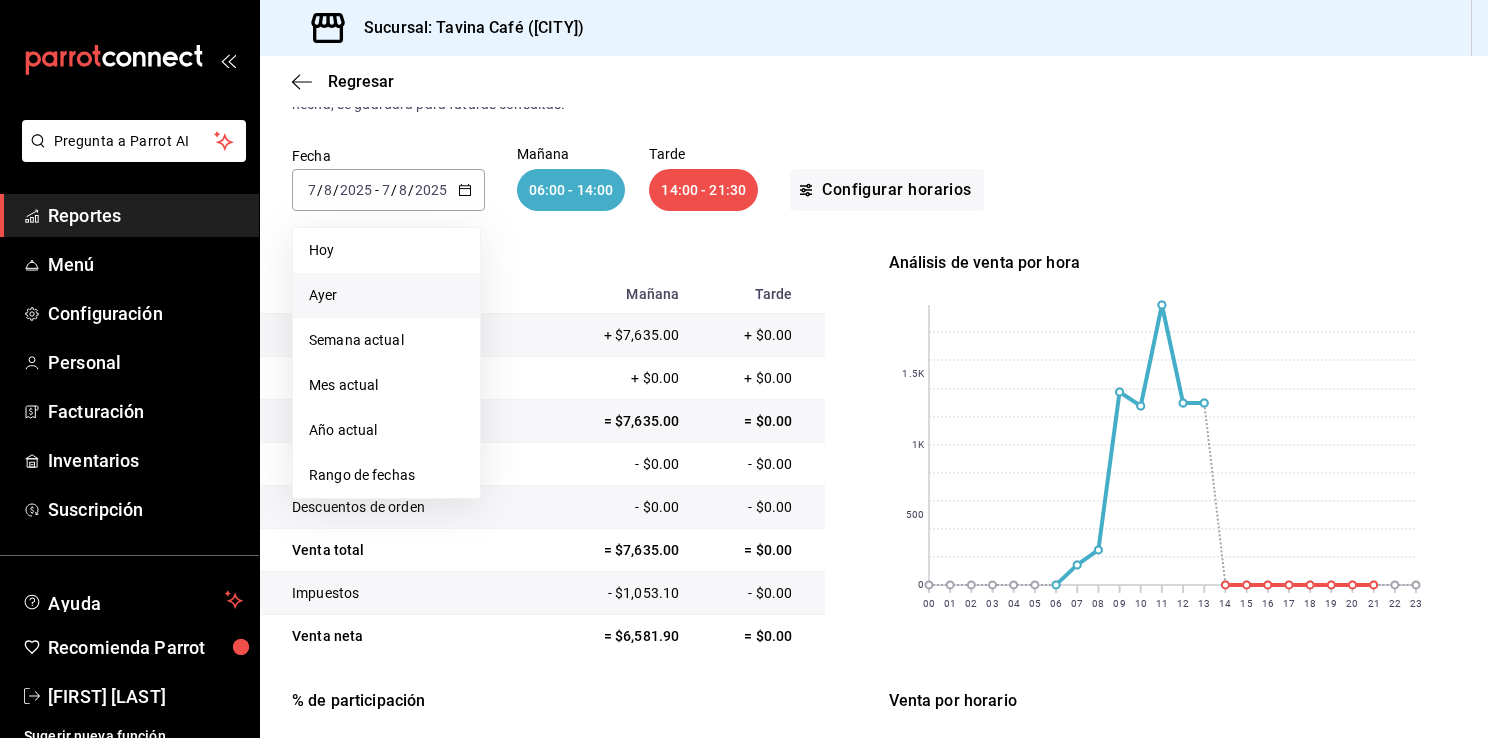 click on "Ayer" at bounding box center [386, 295] 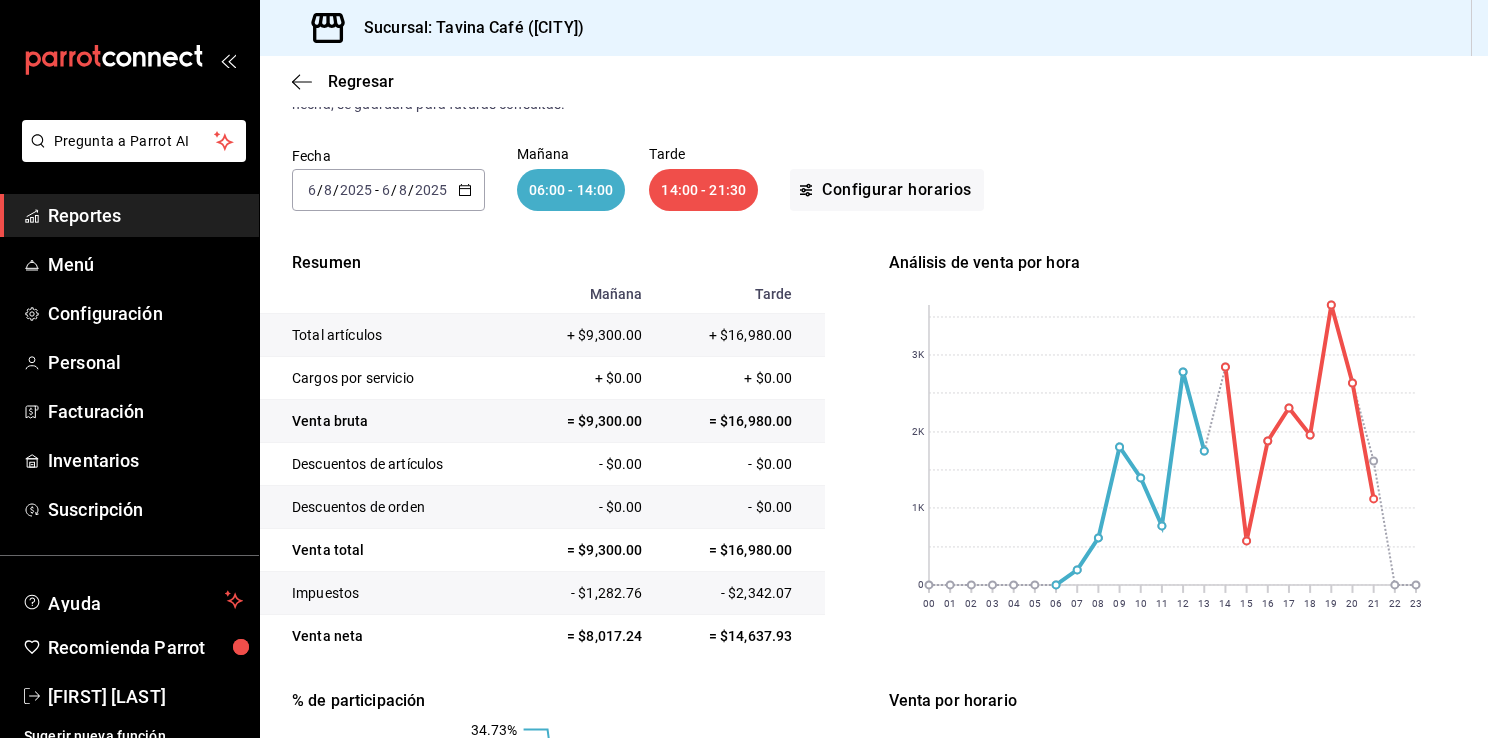 click on "2025-08-06 6 / 8 / 2025 - 2025-08-06 6 / 8 / 2025" at bounding box center (388, 190) 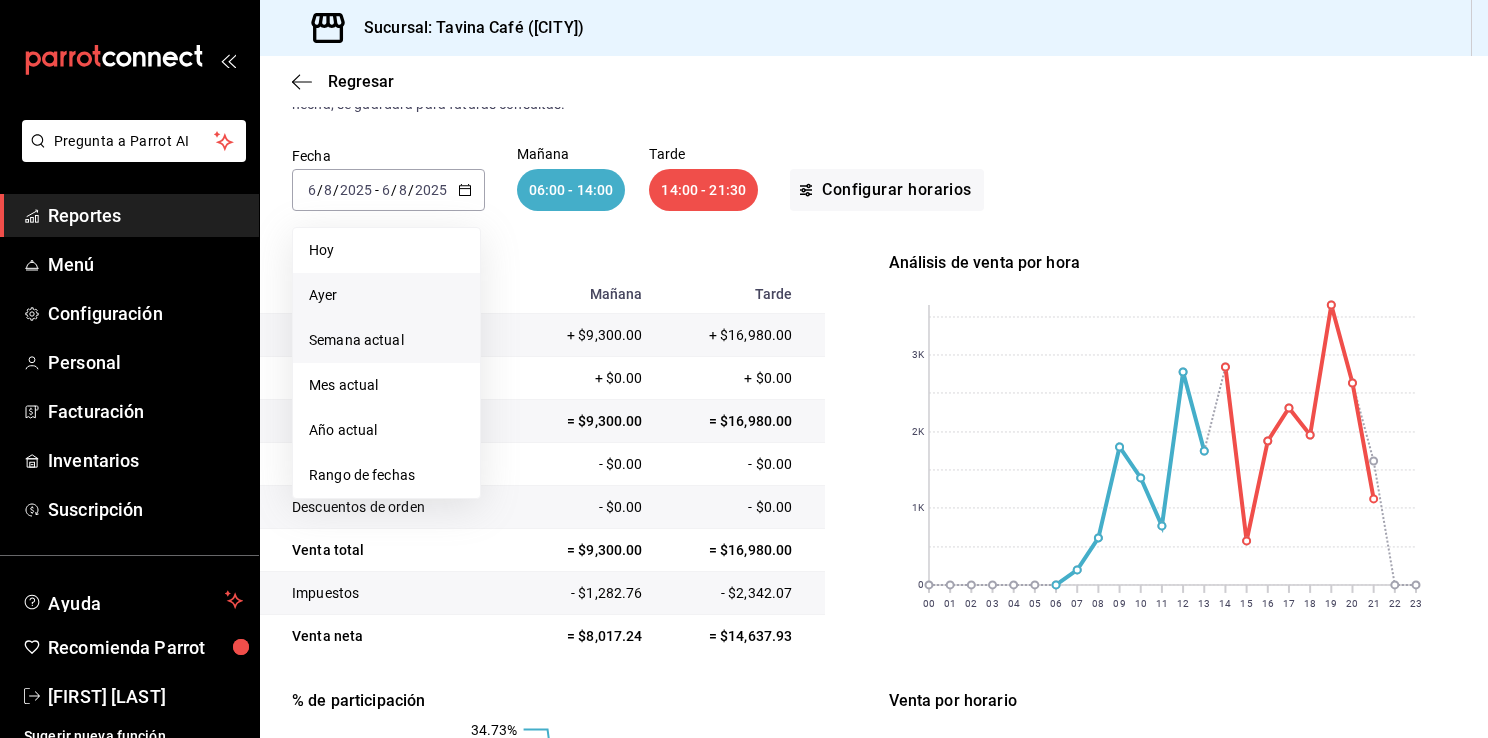 click on "Semana actual" at bounding box center [386, 340] 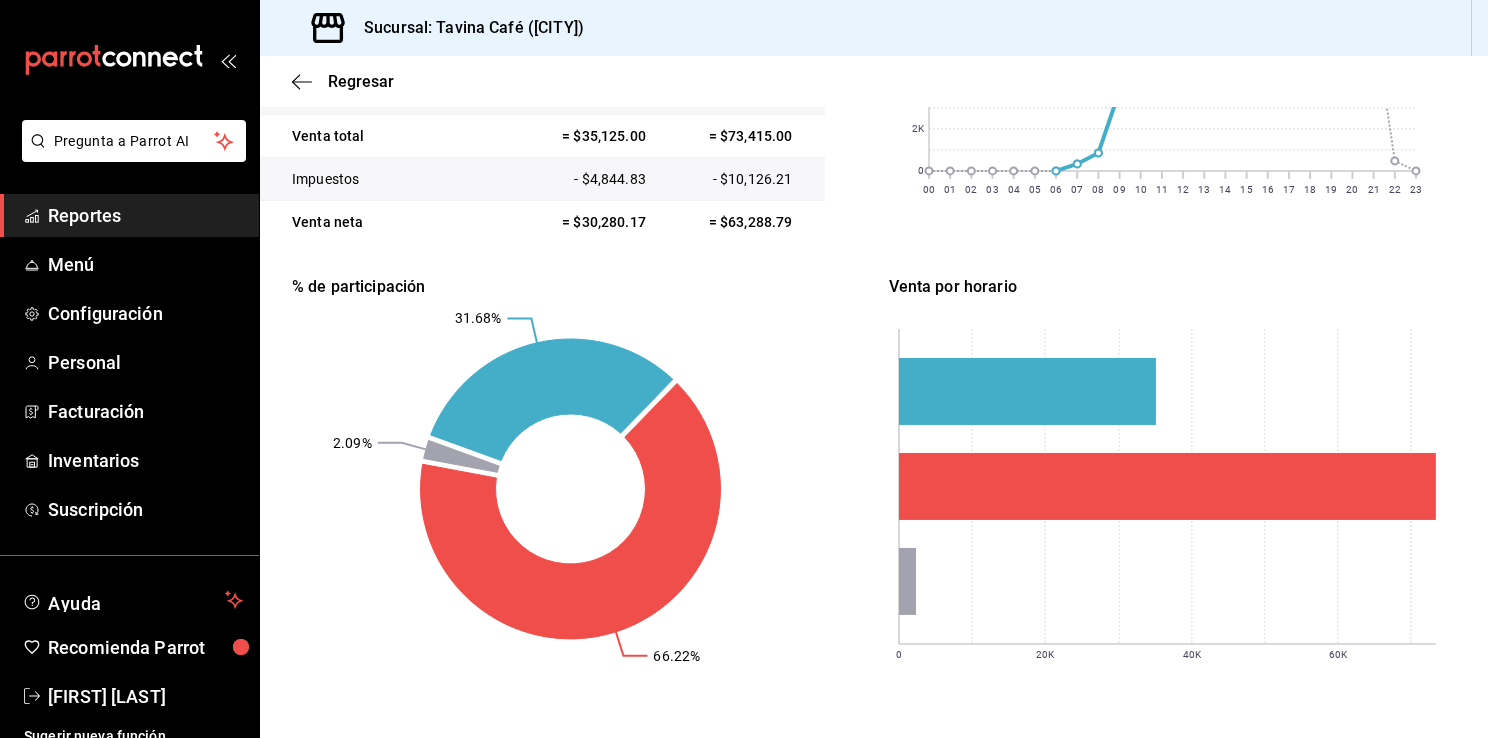 scroll, scrollTop: 520, scrollLeft: 0, axis: vertical 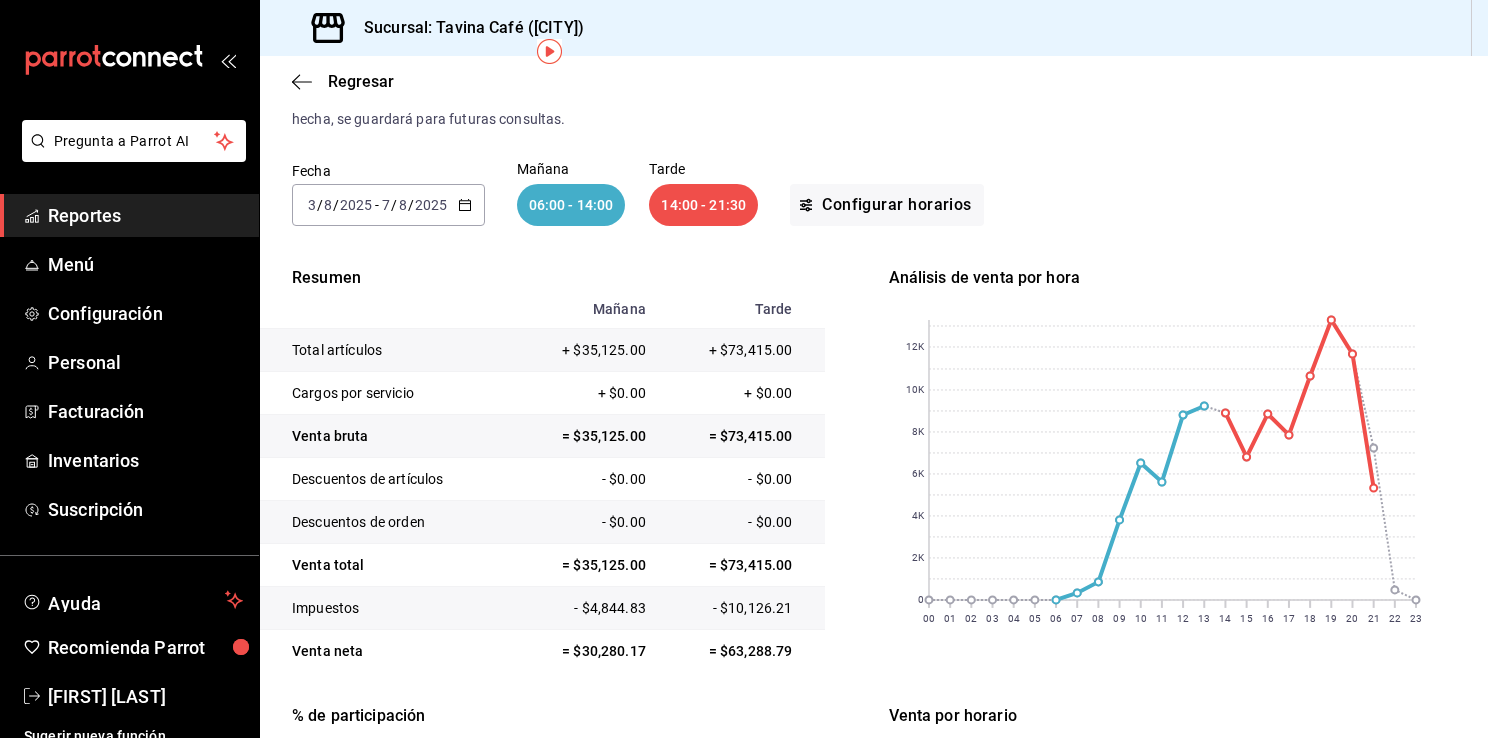 click on "Regresar" at bounding box center (874, 81) 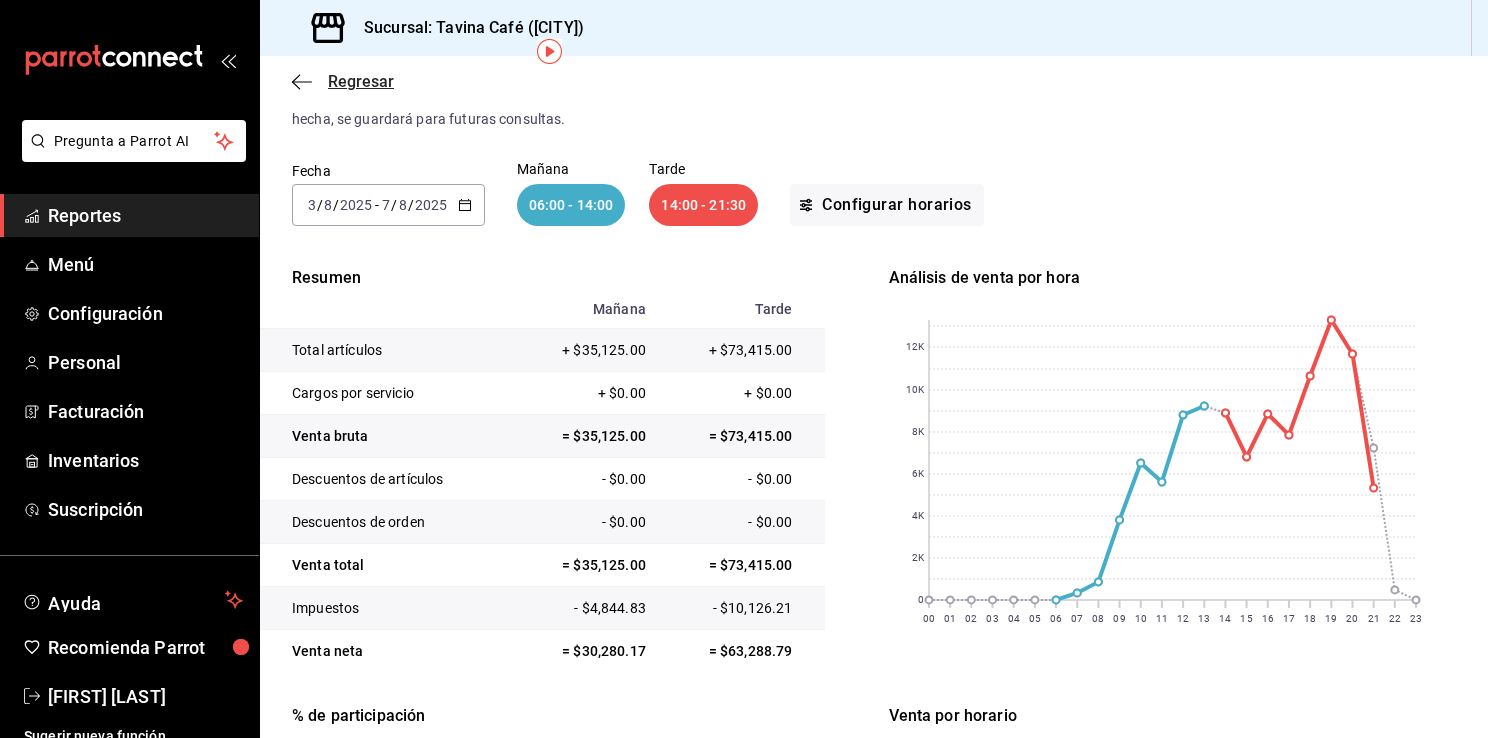 click on "Regresar" at bounding box center [343, 81] 